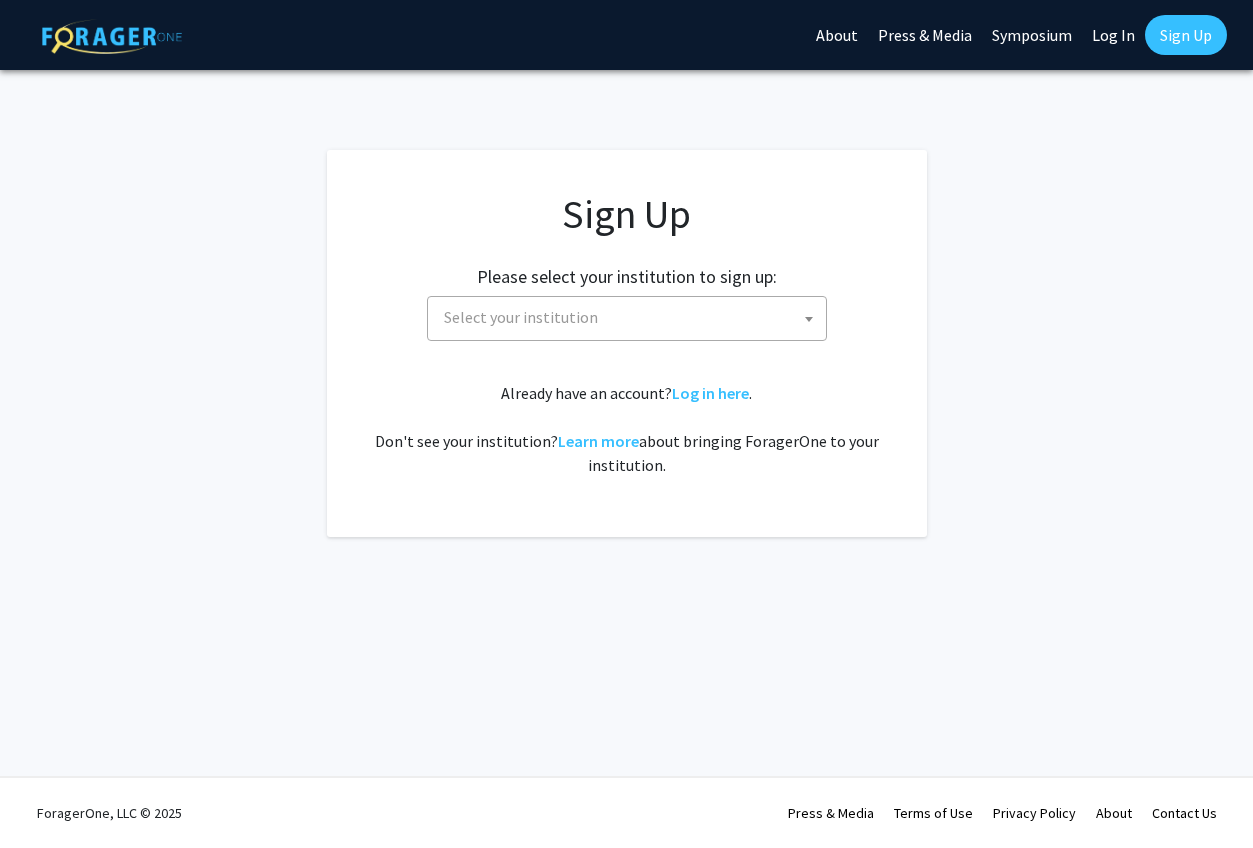scroll, scrollTop: 0, scrollLeft: 0, axis: both 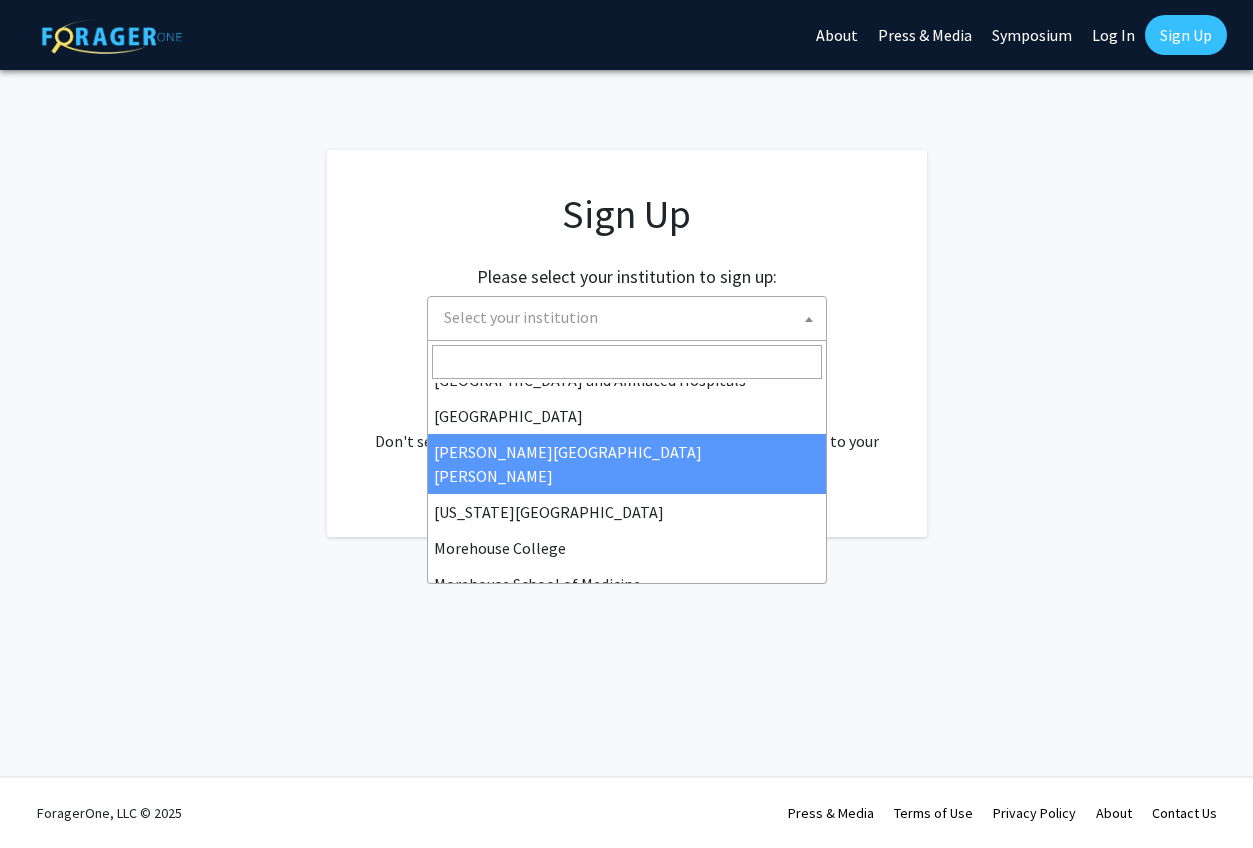 select on "1" 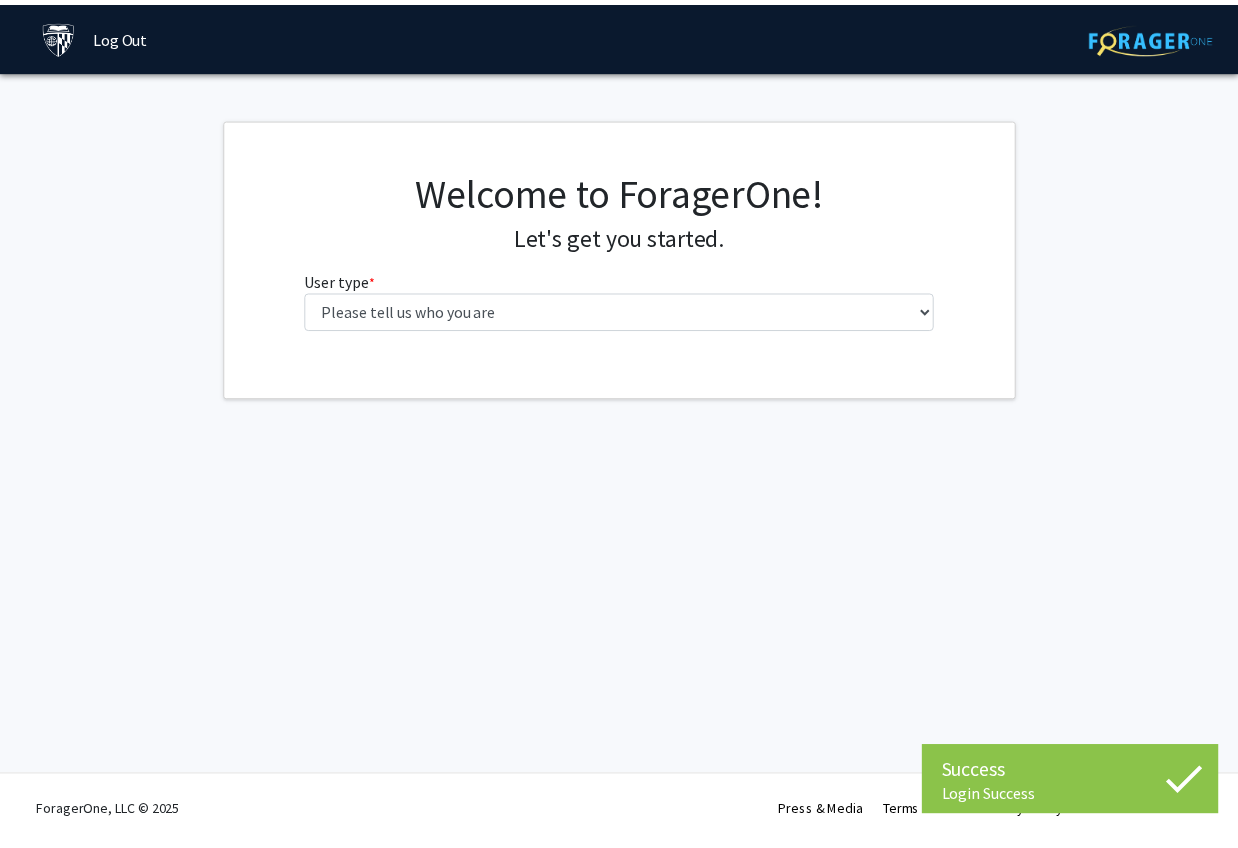 scroll, scrollTop: 0, scrollLeft: 0, axis: both 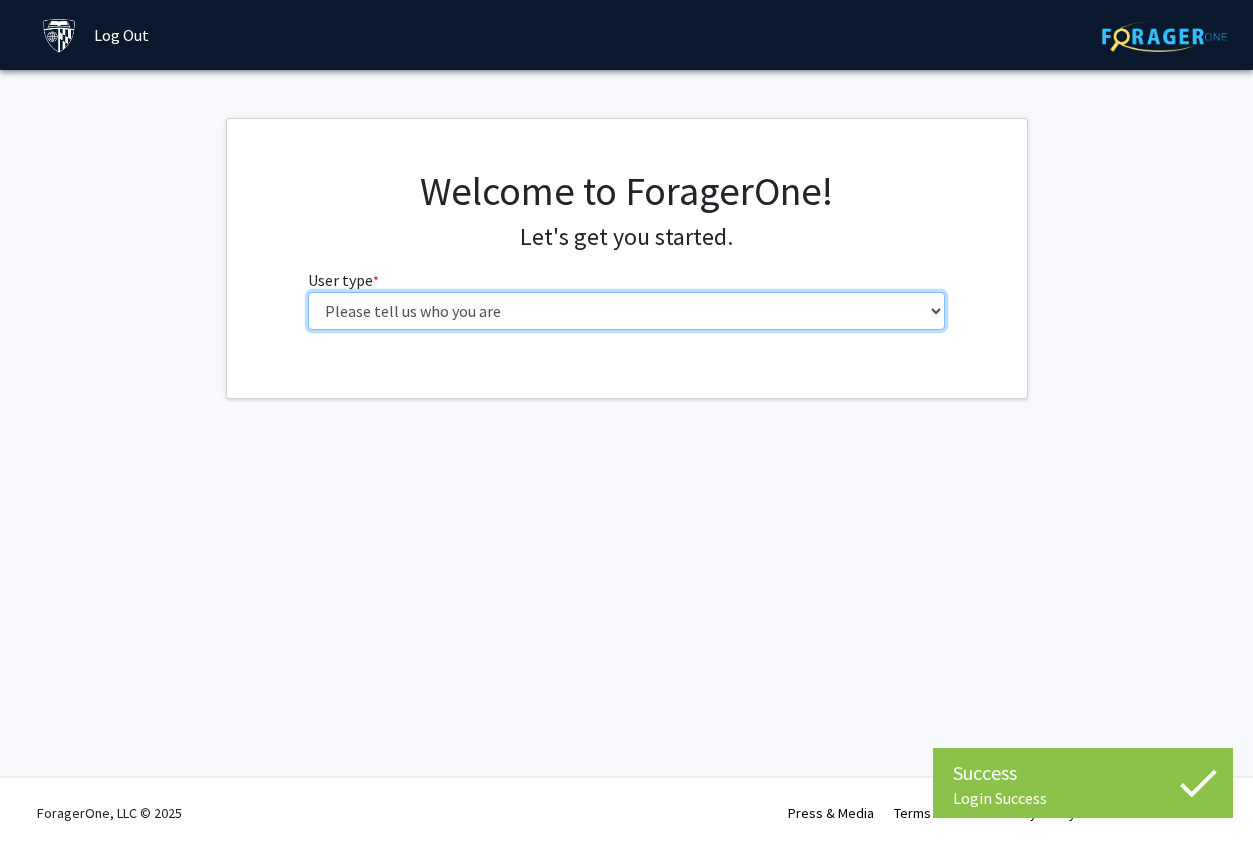 click on "Please tell us who you are  Undergraduate Student   Master's Student   Doctoral Candidate (PhD, MD, DMD, PharmD, etc.)   Postdoctoral Researcher / Research Staff / Medical Resident / Medical Fellow   Faculty   Administrative Staff" at bounding box center (626, 311) 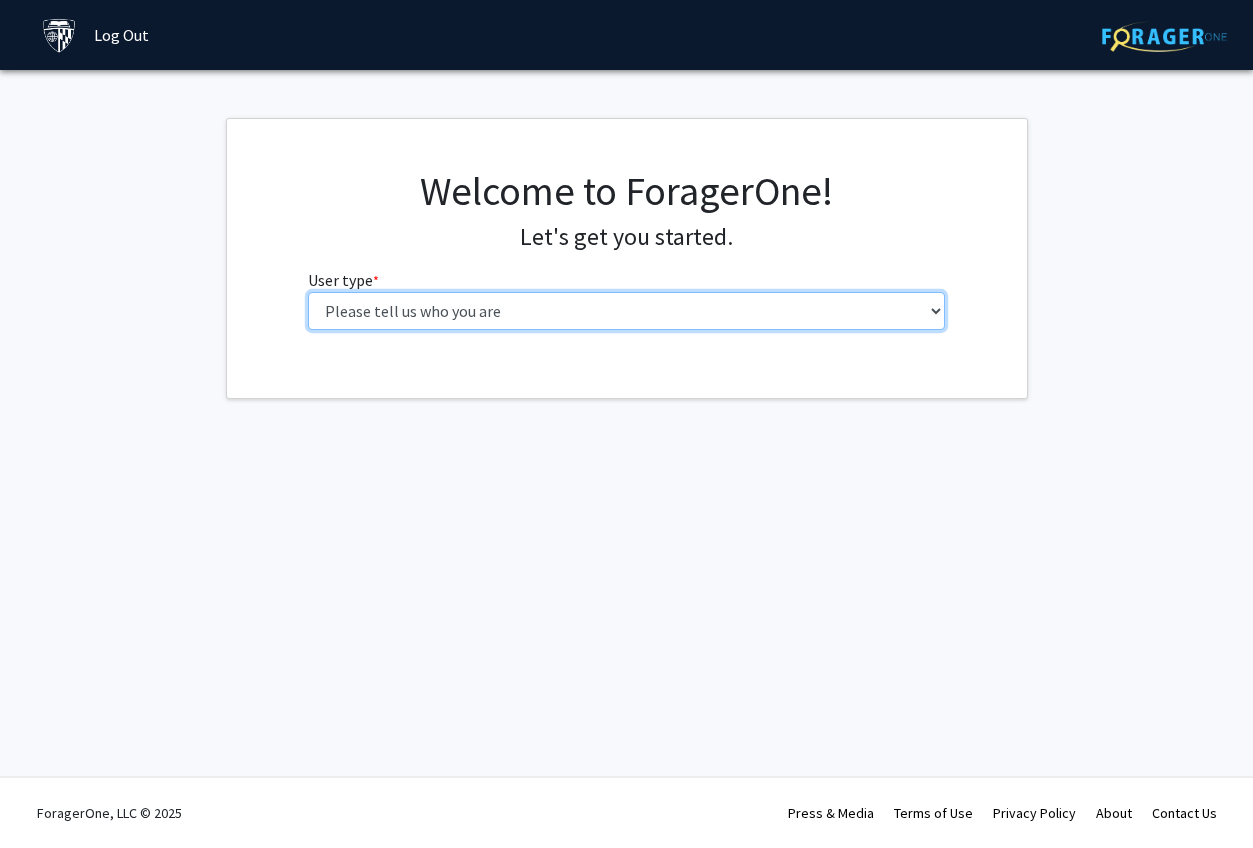 select on "2: masters" 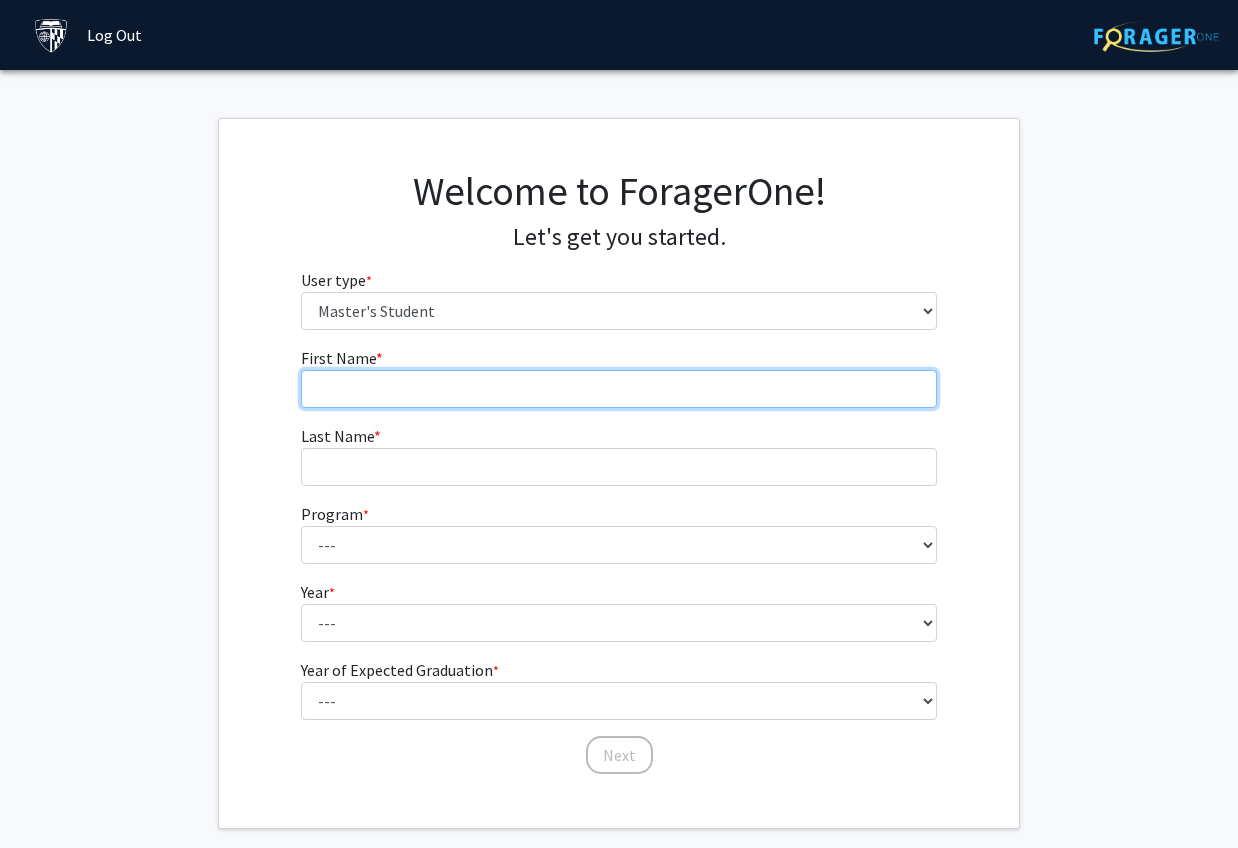 click on "First Name * required" at bounding box center (619, 389) 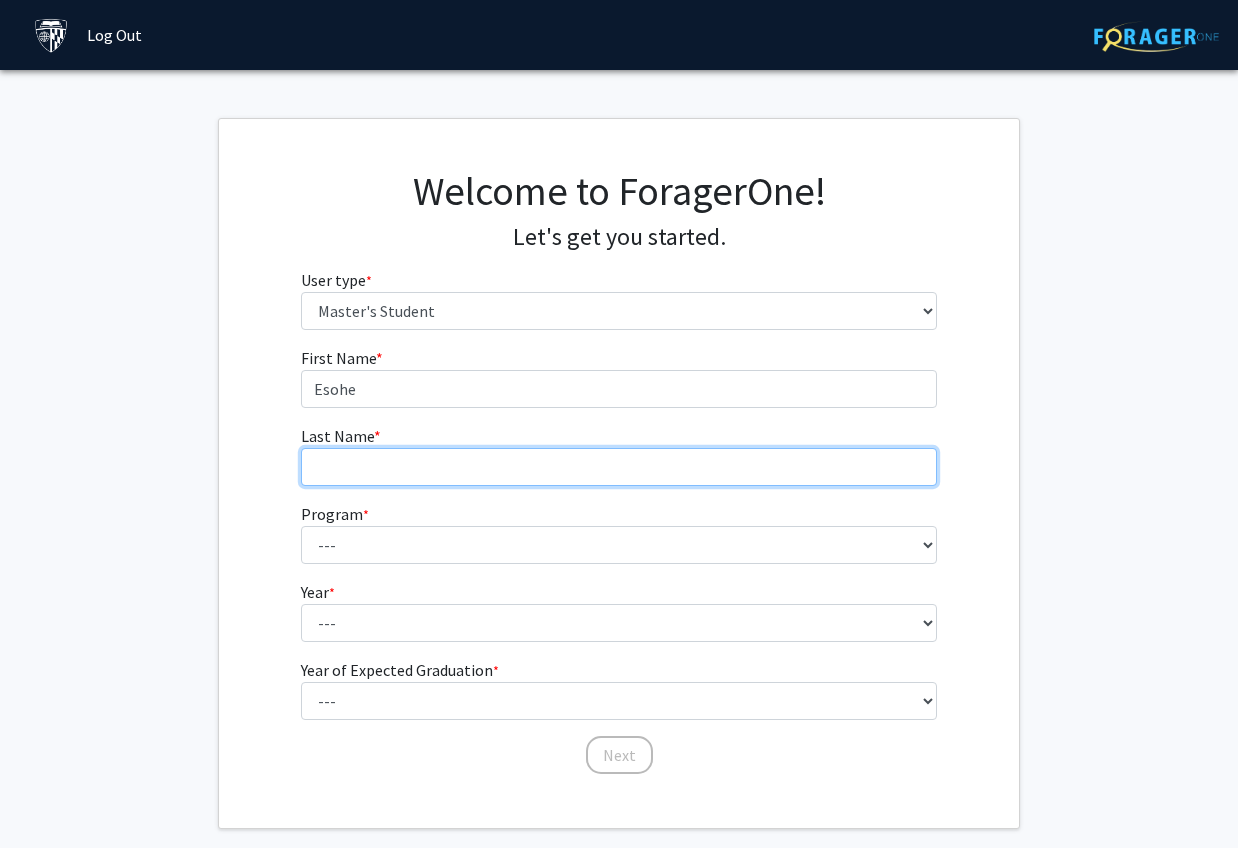 type on "[PERSON_NAME]" 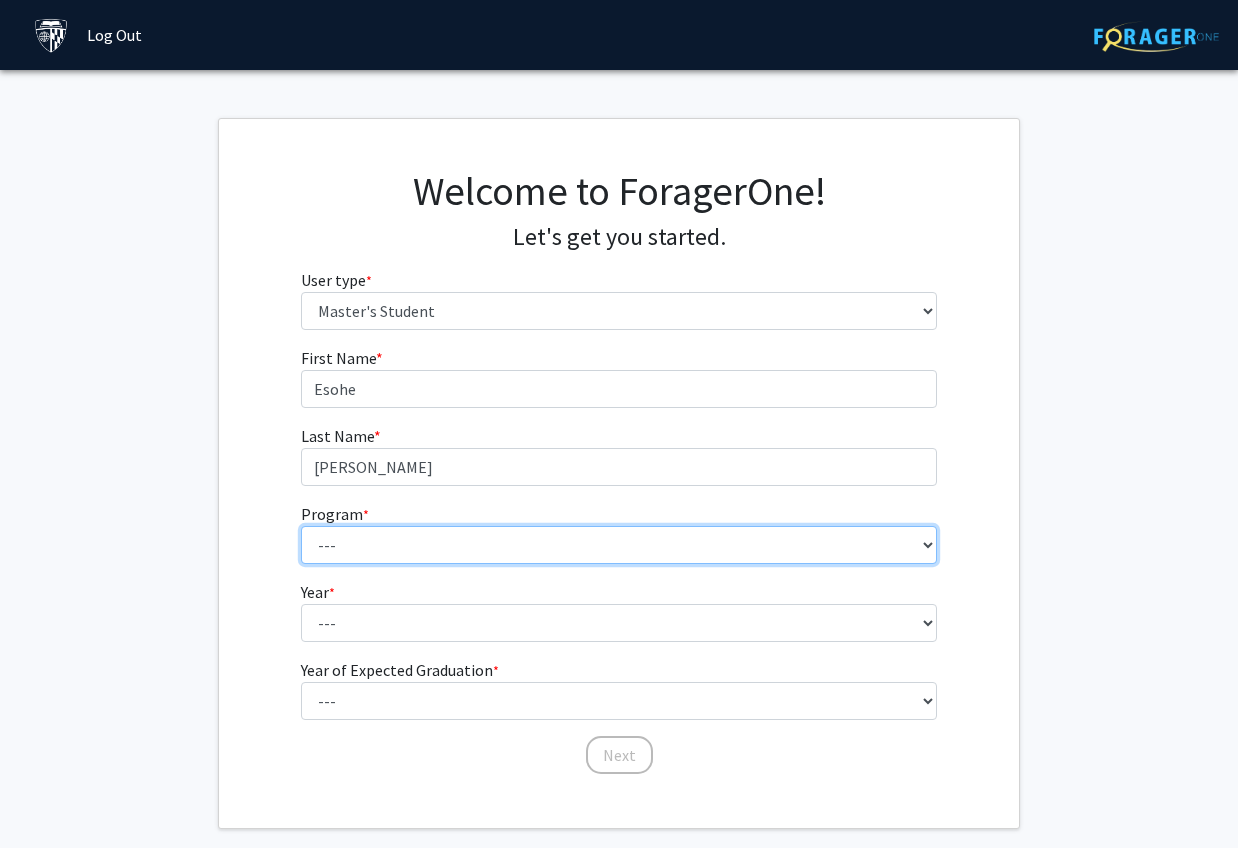 click on "---  Anatomy Education   Applied and Computational Mathematics   Applied Biomedical Engineering   Applied Economics   Applied Economics   Applied Health Sciences Informatics   Applied Mathematics and Statistics   Applied Physics   Applied Science in Community-Based Primary Health Care Programs in Global Health   Applied Science in Global Health Planning and Management   Applied Science in Humanitarian Health   Applied Science in Patient Safety and Healthcare Quality   Applied Science in Population Health Management   Applied Science in Spatial Analysis for Public Health   Artificial Intelligence   Audio Science: Acoustics   Audio Sciences: Recording and Production   Biochemistry and Molecular Biology   Bioengineering Innovation and Design   Bioethics   Bioinformatics   Biology   Biomedical Engineering   Biophysics   Biostatistics   Biotechnology   Biotechnology   Biotechnology Enterprise and Entrepreneurship   Business Administration   Business Analytics and Risk Management   Civil Engineering   Classics" at bounding box center [619, 545] 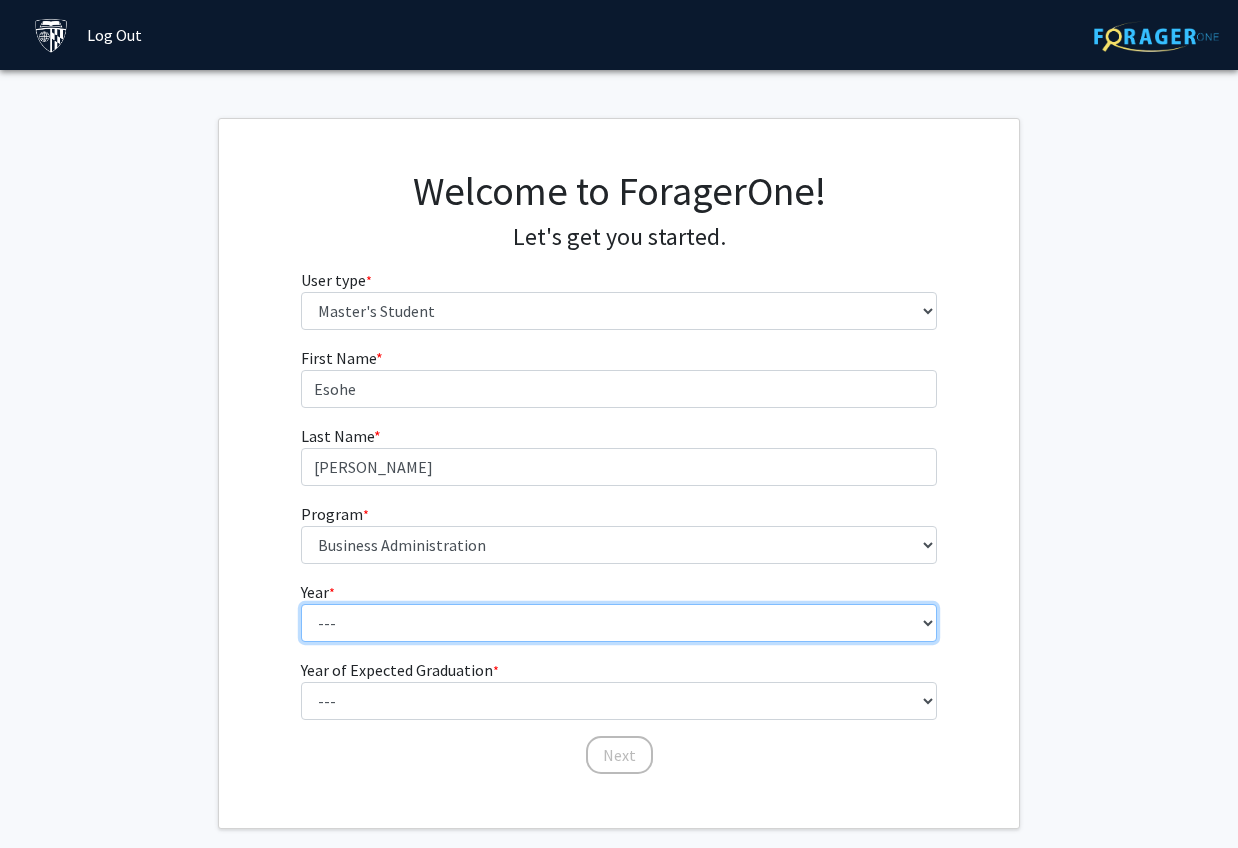 click on "---  First Year   Second Year" at bounding box center [619, 623] 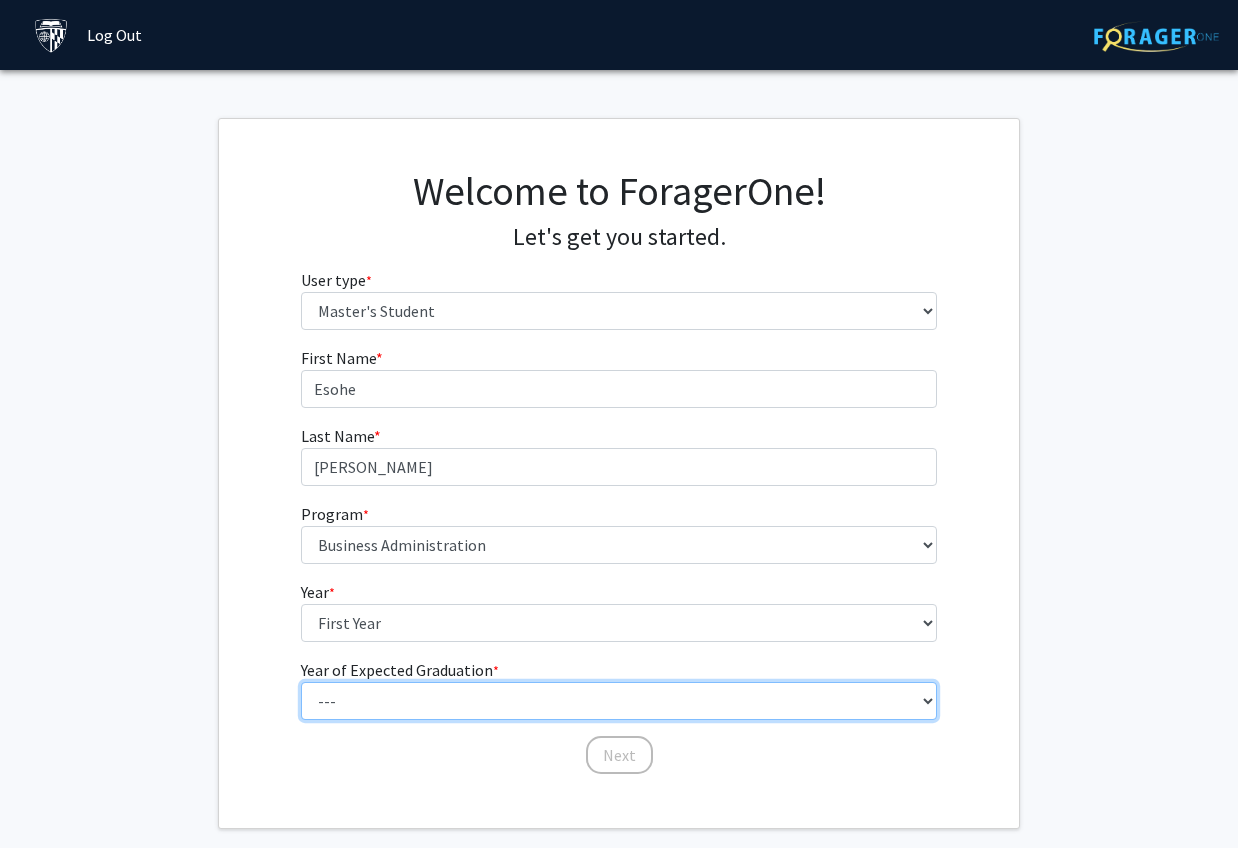 click on "---  2025   2026   2027   2028   2029   2030   2031   2032   2033   2034" at bounding box center (619, 701) 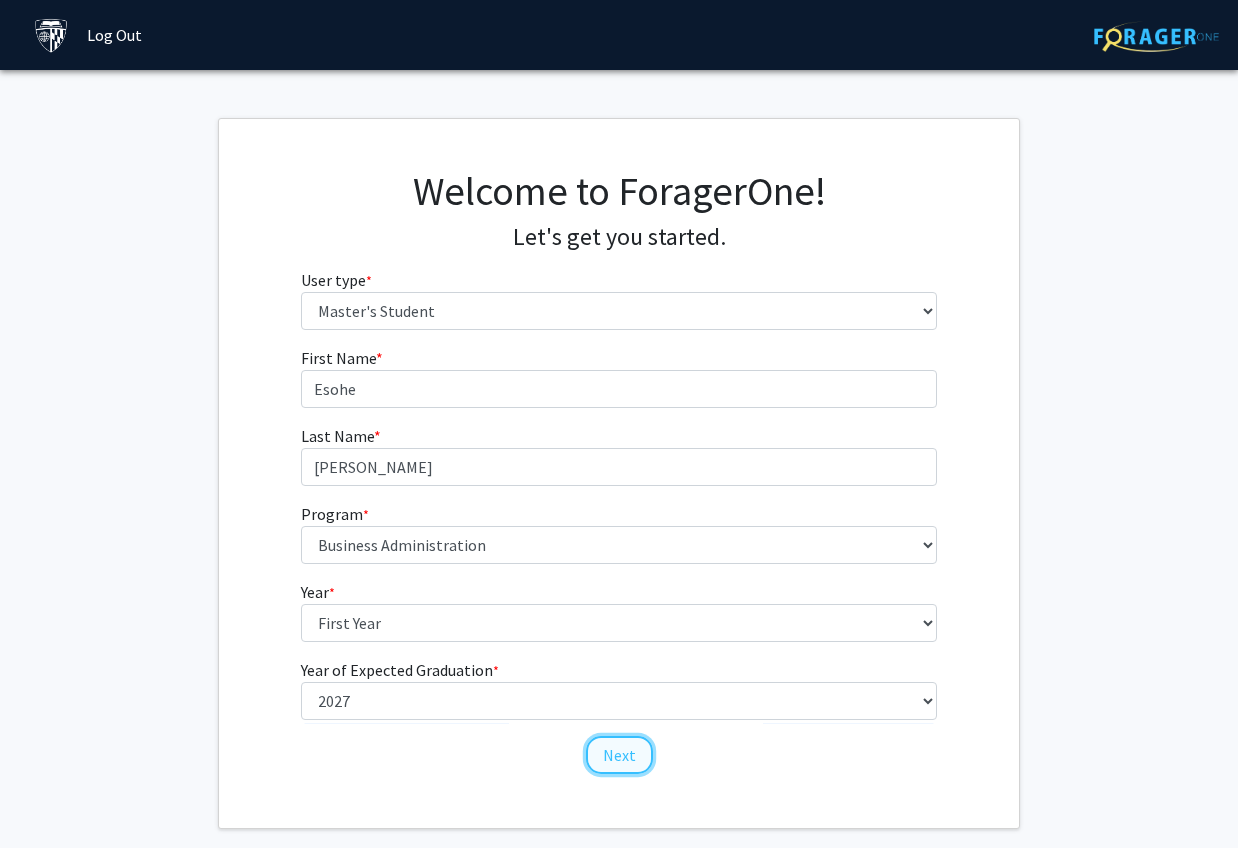 click on "Next" 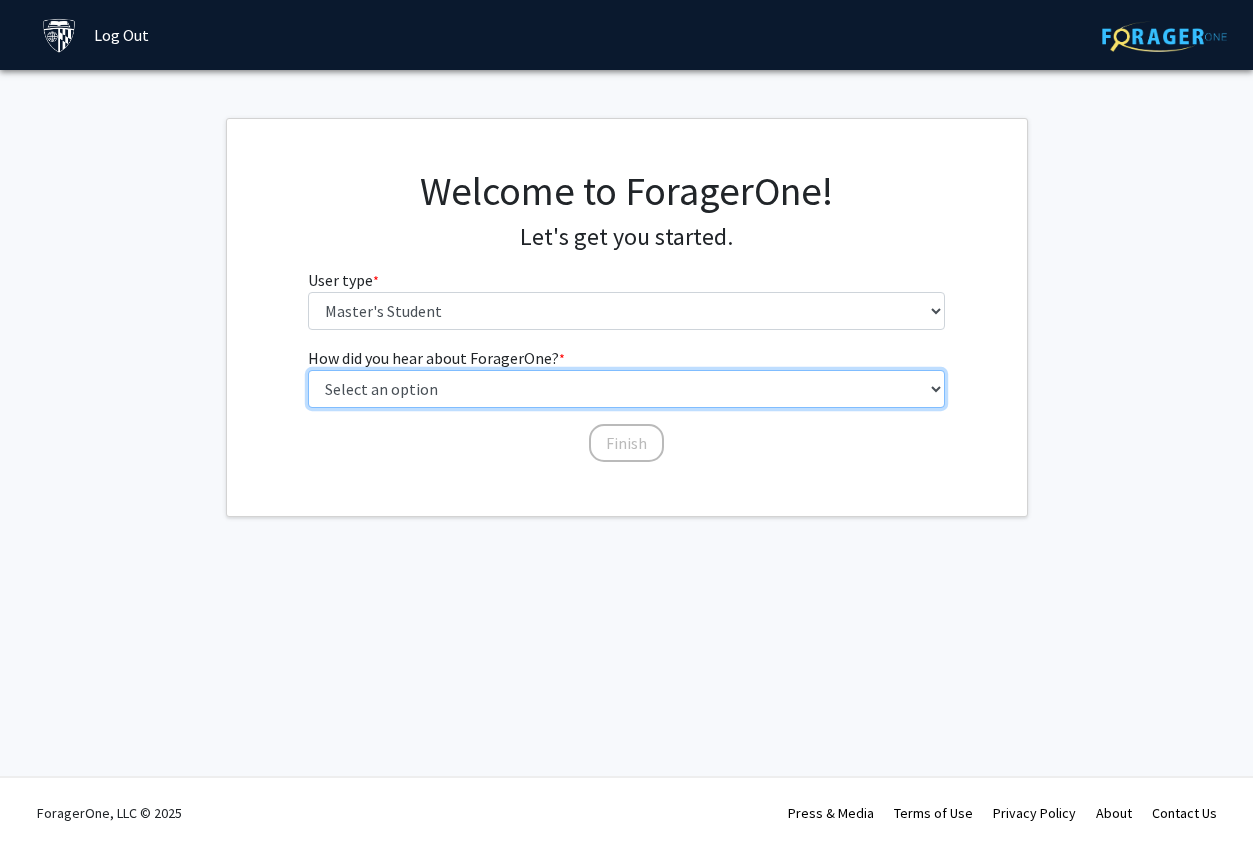 click on "Select an option  Peer/student recommendation   Faculty/staff recommendation   University website   University email or newsletter   Other" at bounding box center (626, 389) 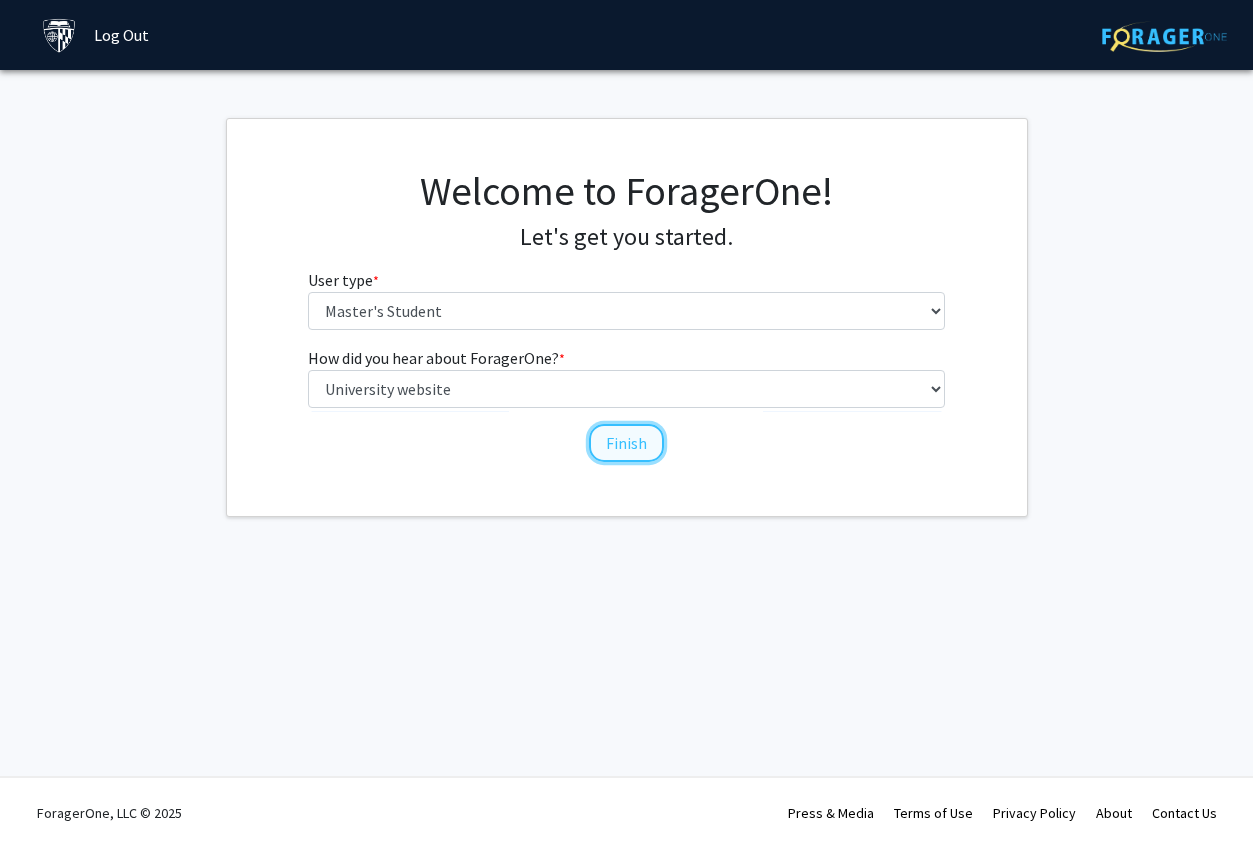 click on "Finish" 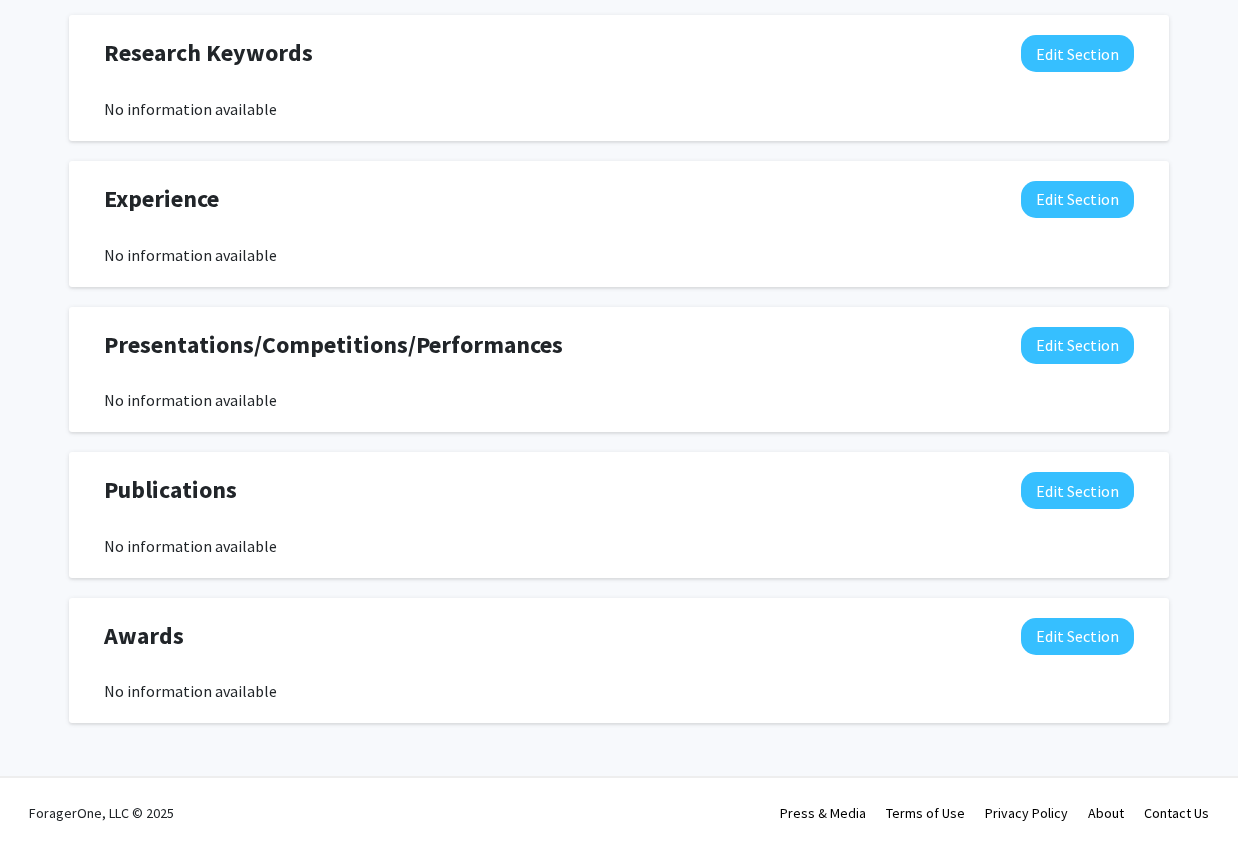 scroll, scrollTop: 0, scrollLeft: 0, axis: both 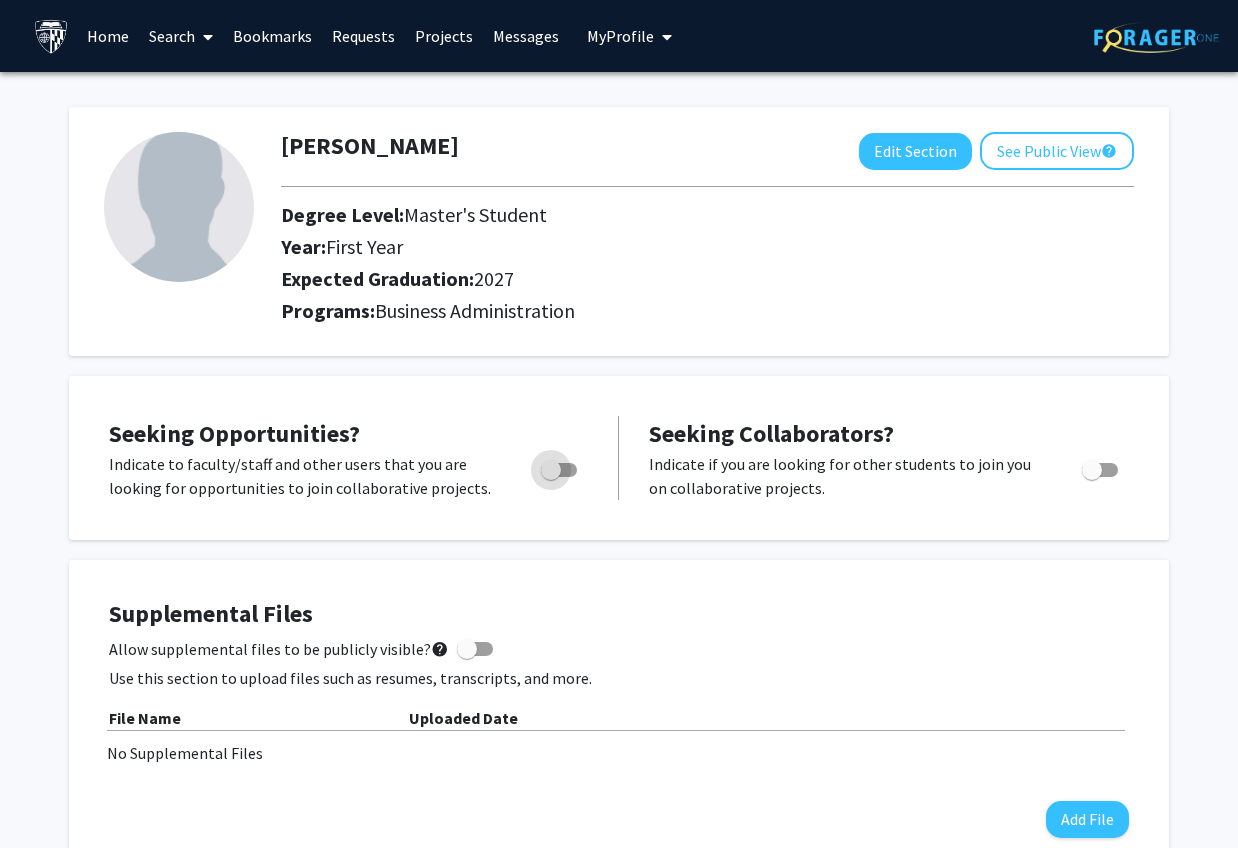 click at bounding box center (559, 470) 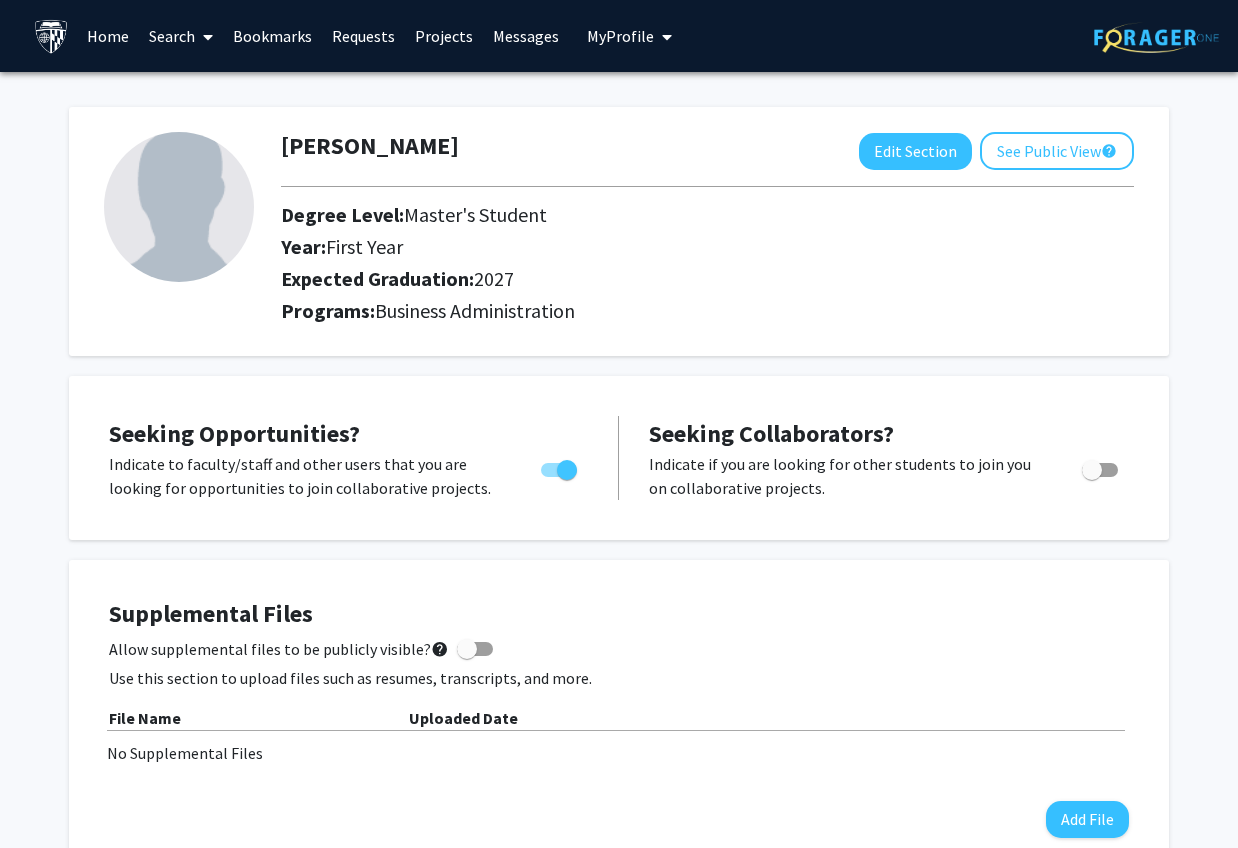 click on "Projects" at bounding box center (444, 36) 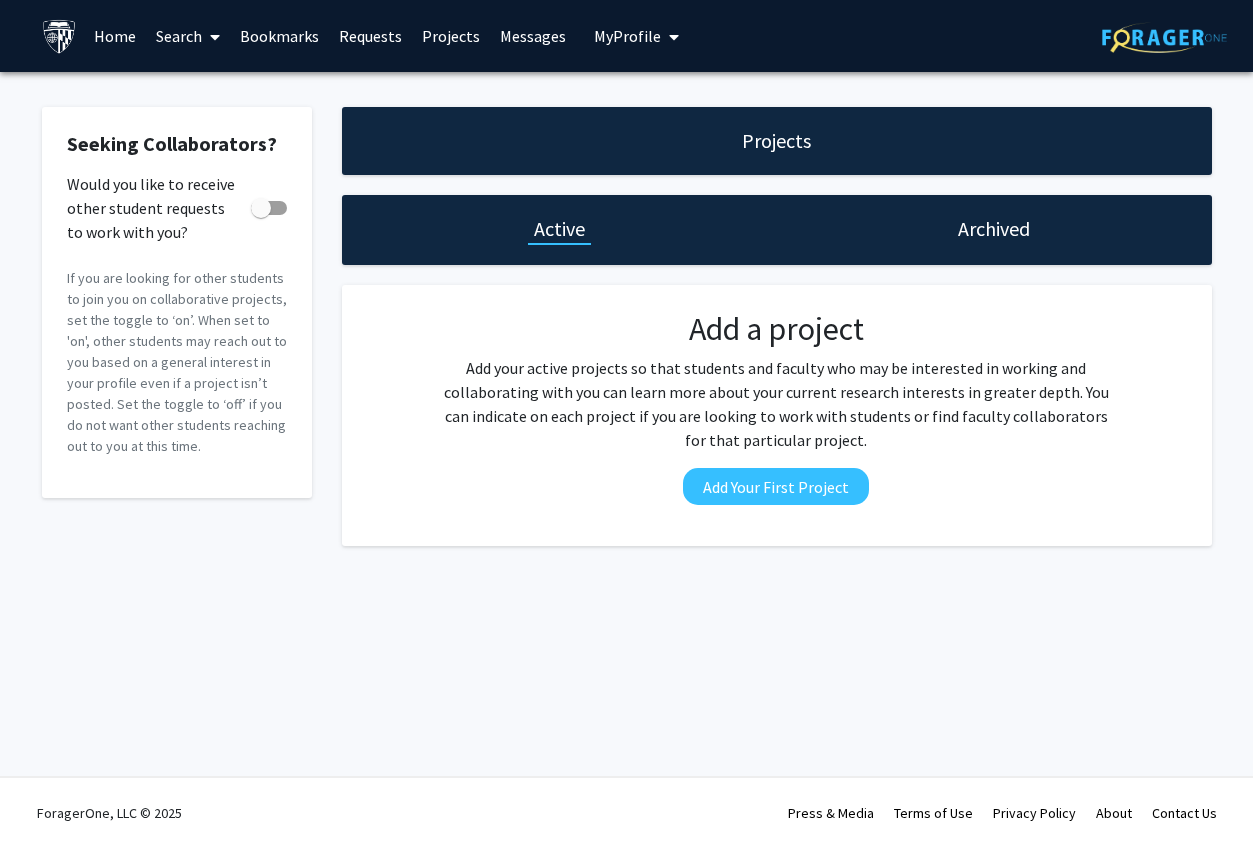 click on "Search" at bounding box center (188, 36) 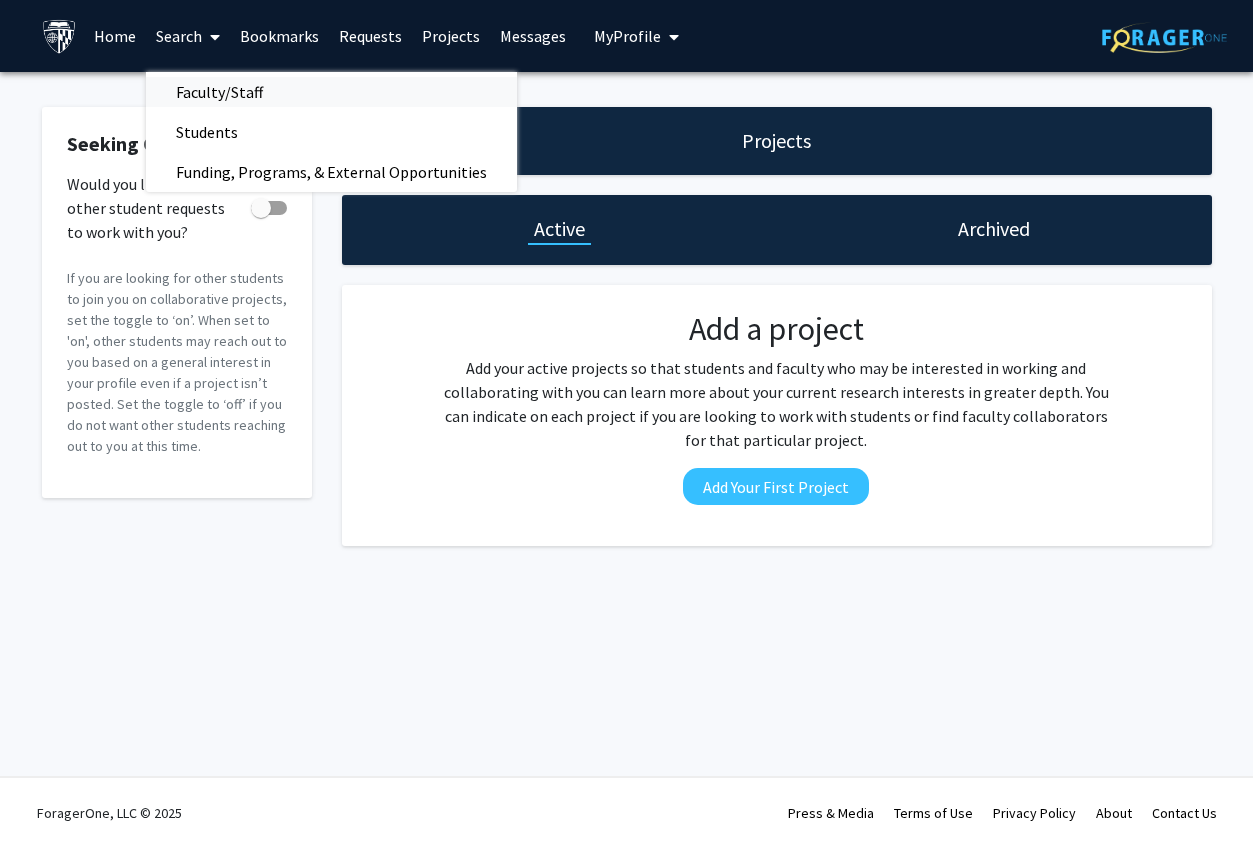 click on "Faculty/Staff" at bounding box center [219, 92] 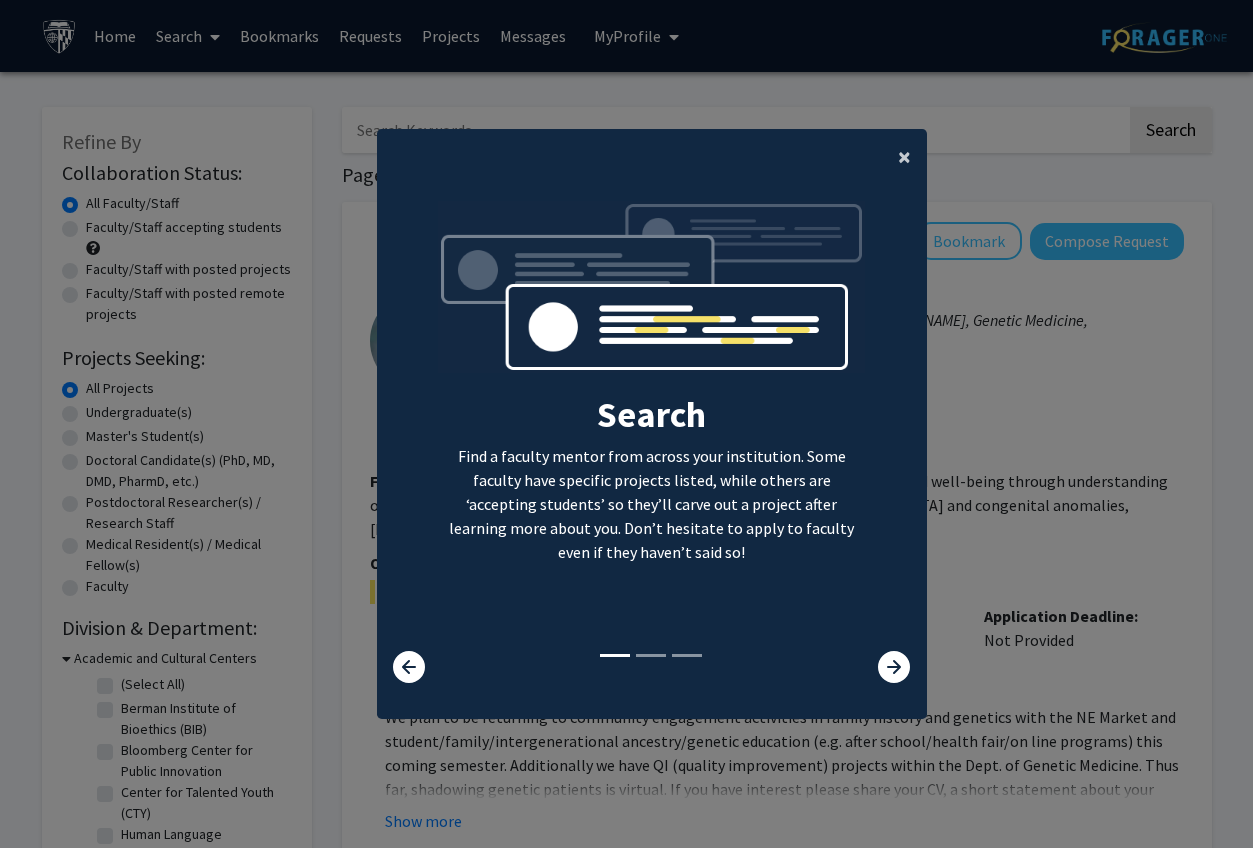 click on "×" 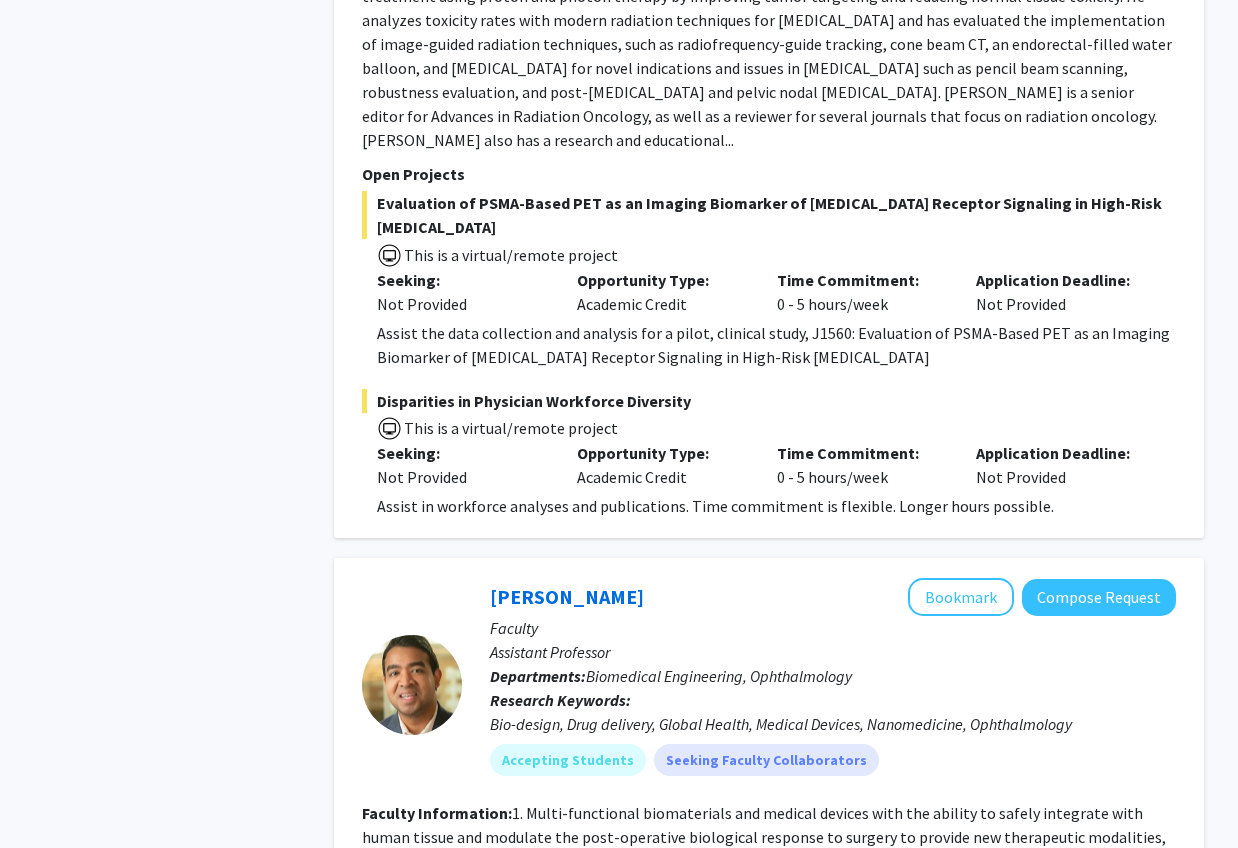 scroll, scrollTop: 1216, scrollLeft: 0, axis: vertical 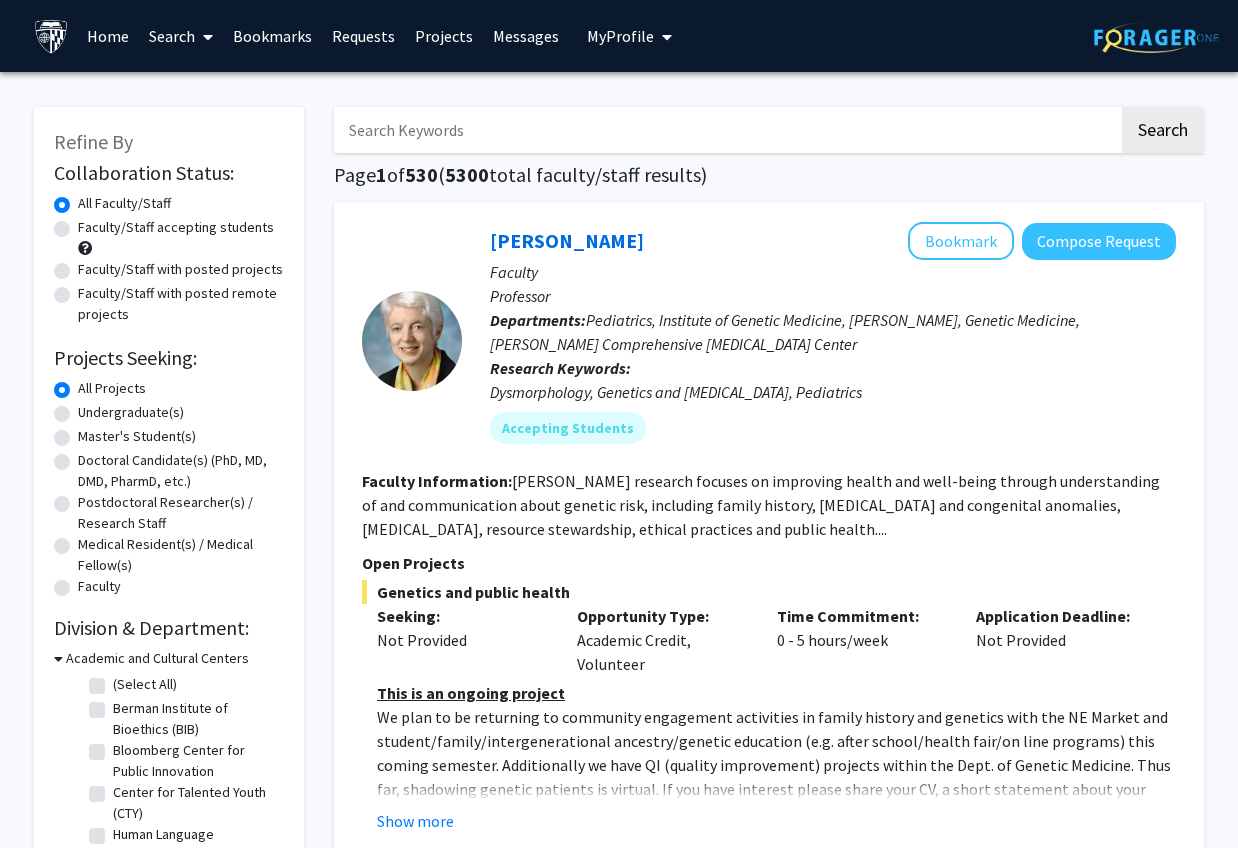 click on "Faculty/Staff accepting students" 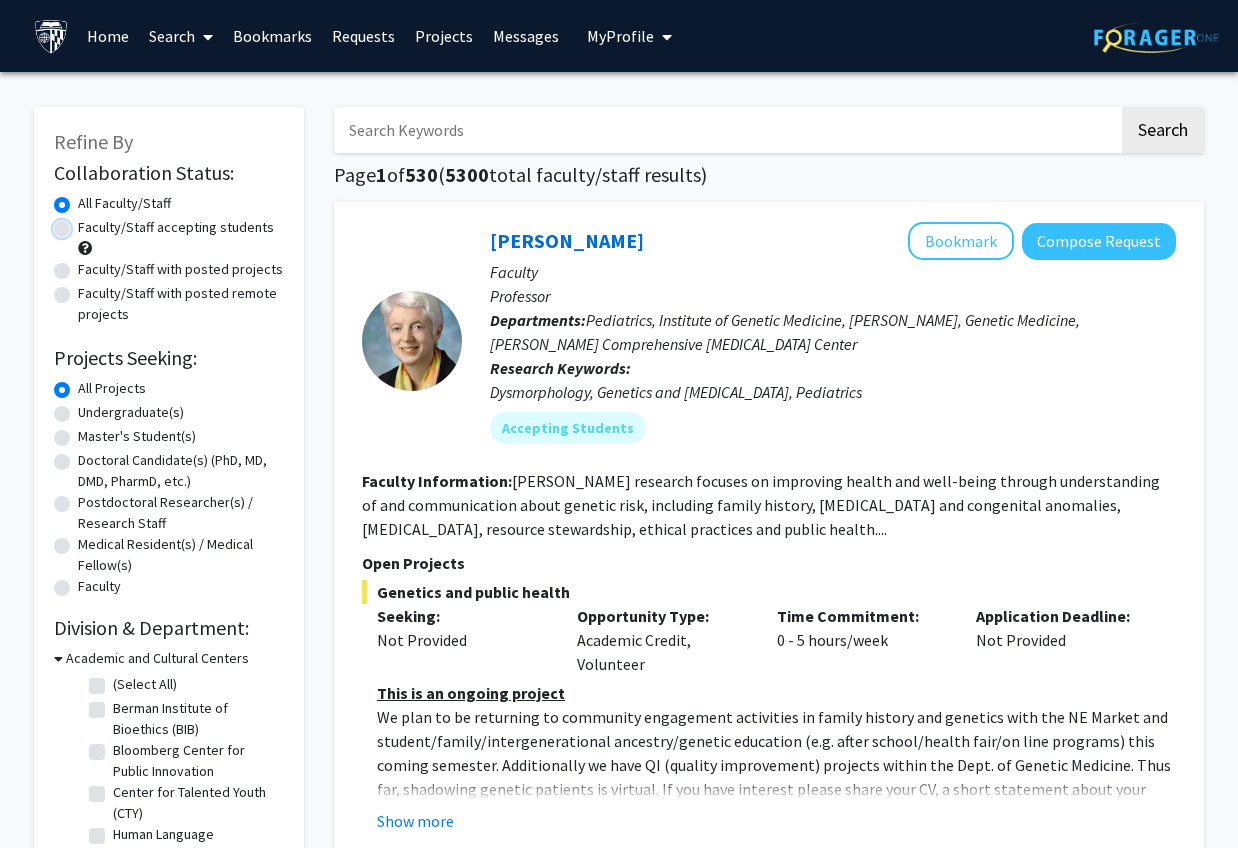 click on "Faculty/Staff accepting students" at bounding box center [84, 223] 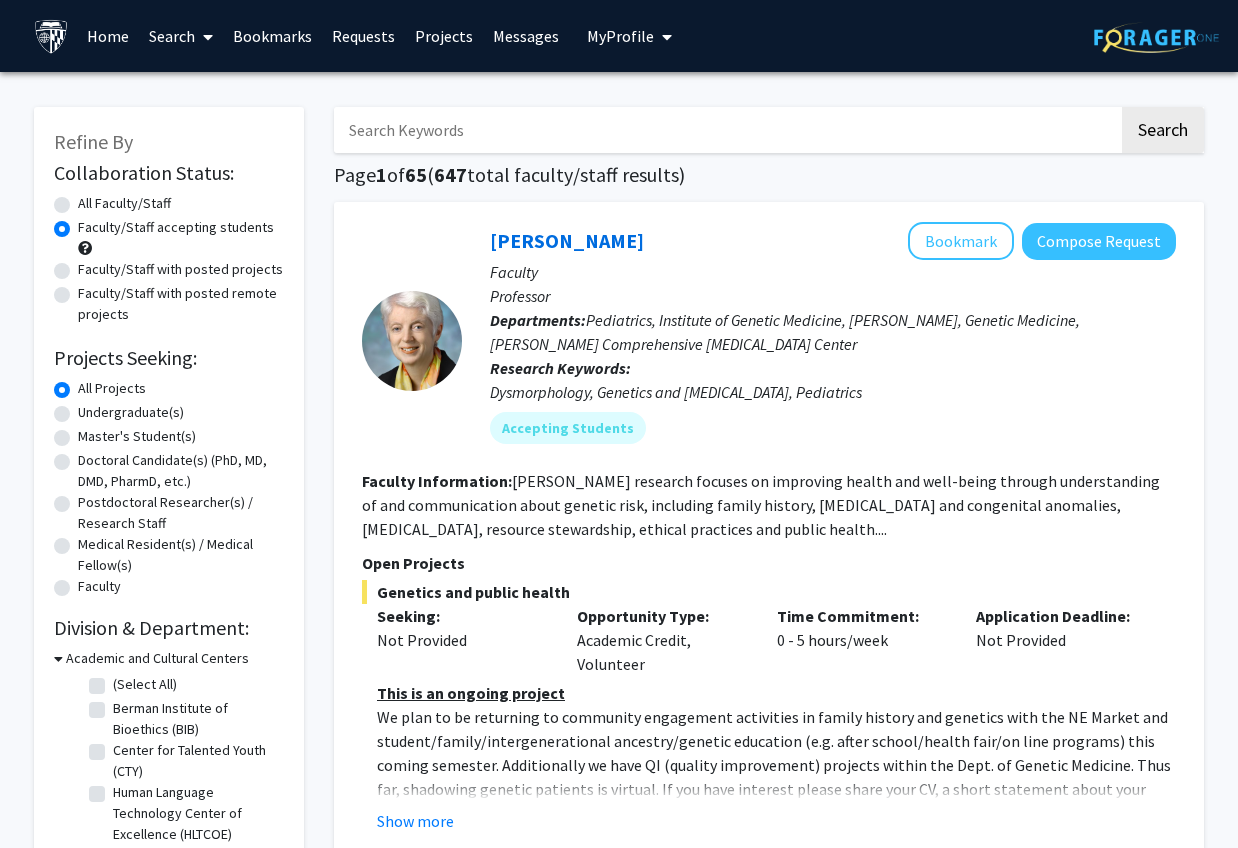 click on "Faculty/Staff with posted remote projects" 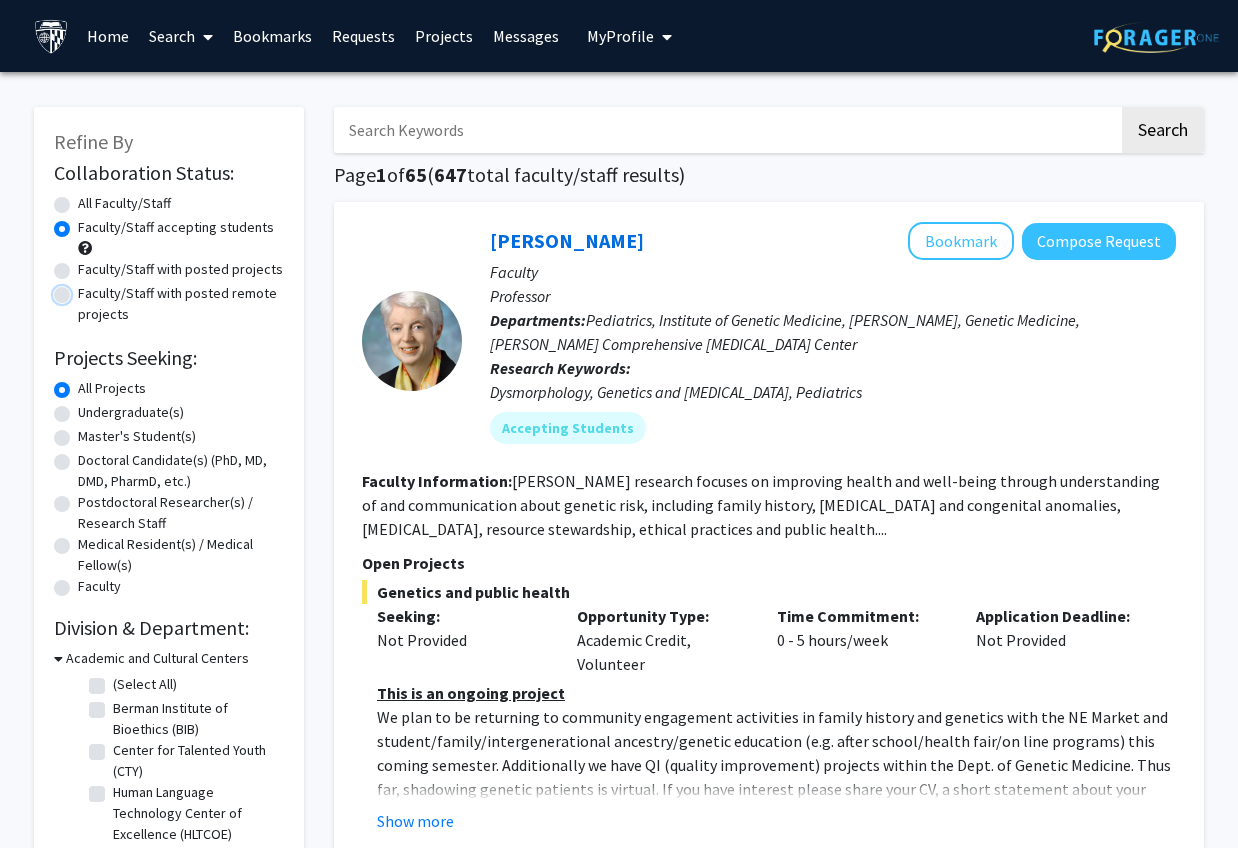 click on "Faculty/Staff with posted remote projects" at bounding box center (84, 289) 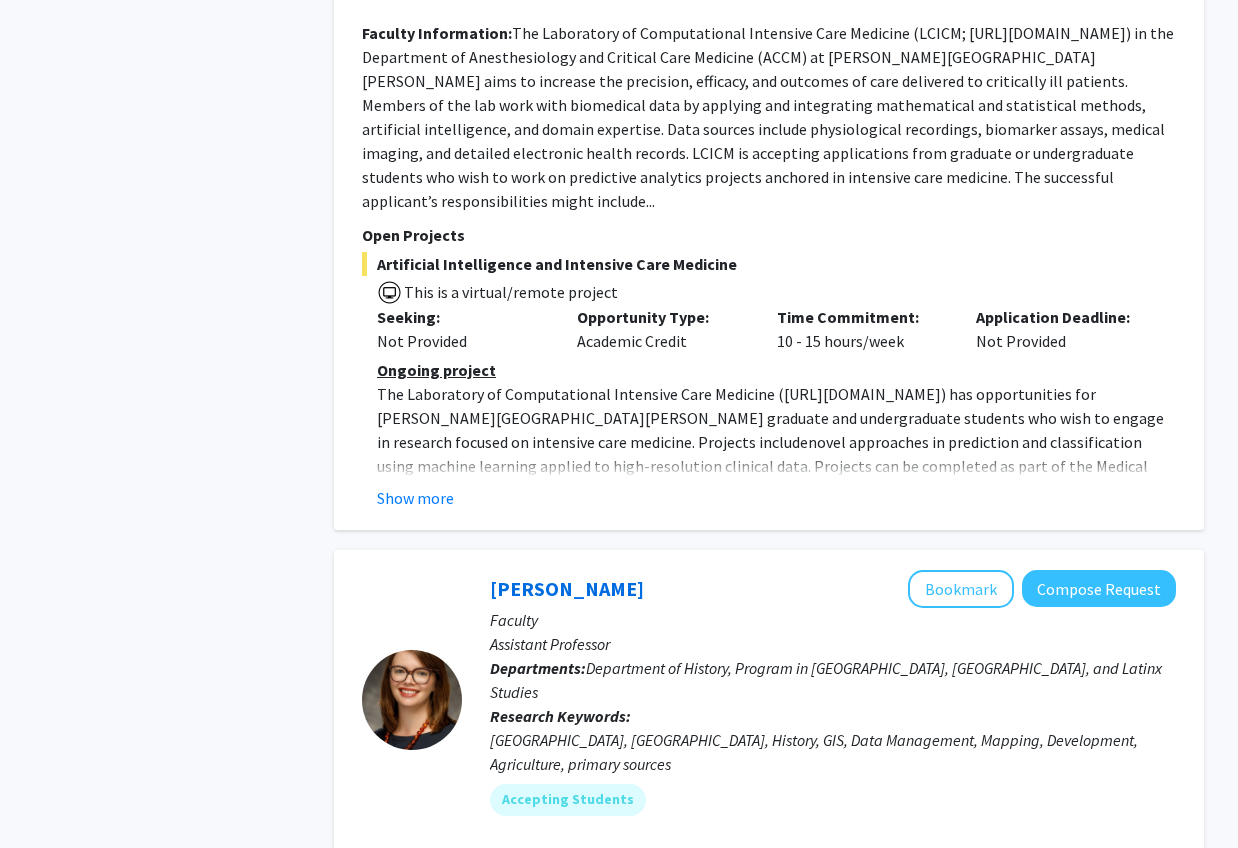 scroll, scrollTop: 5716, scrollLeft: 0, axis: vertical 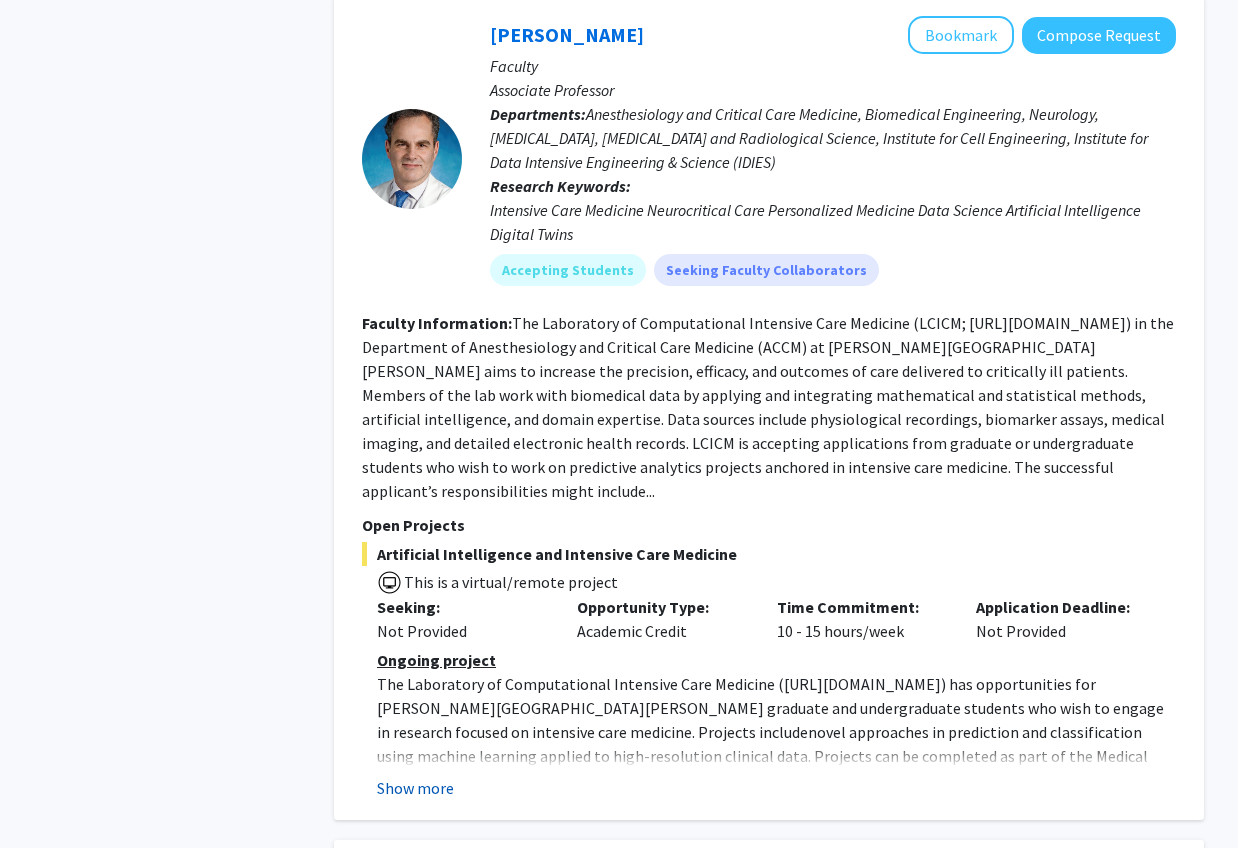 click on "Show more" 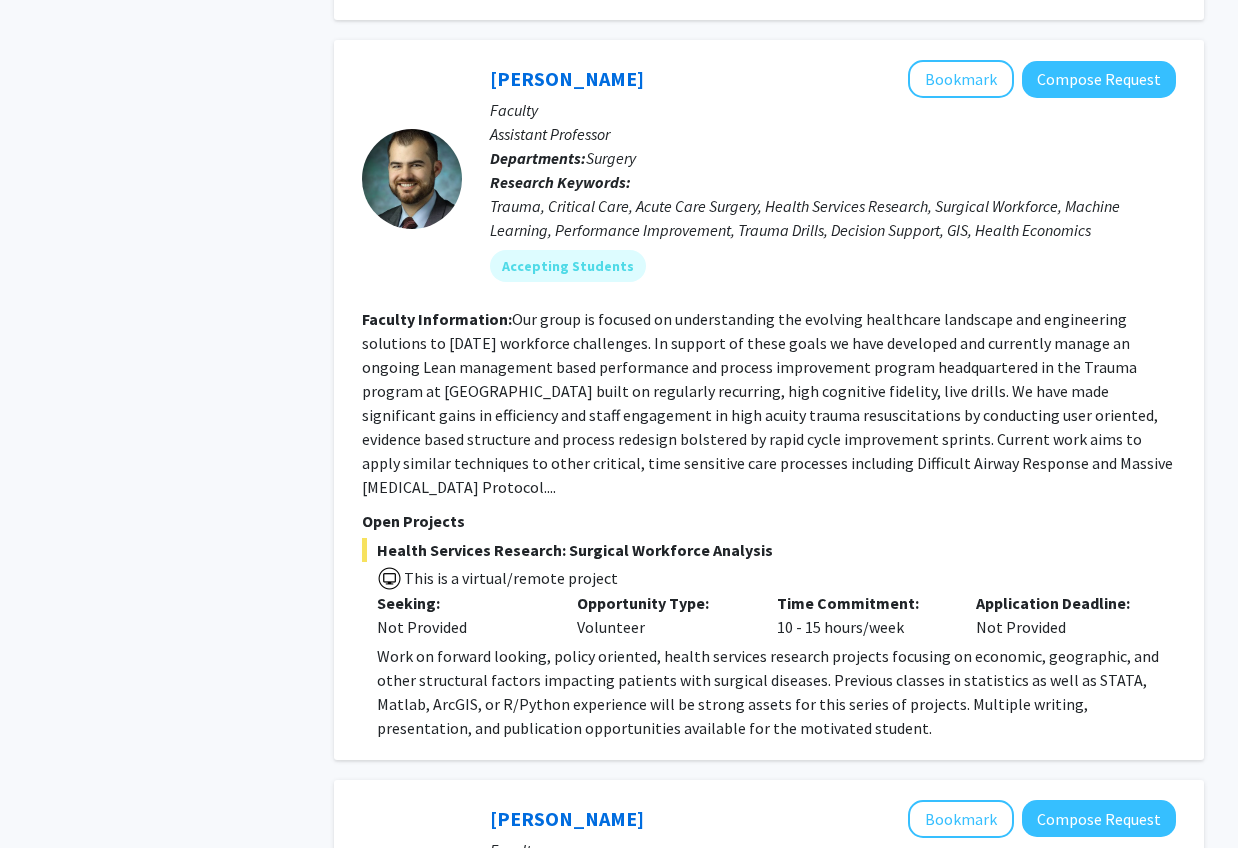 scroll, scrollTop: 3877, scrollLeft: 0, axis: vertical 